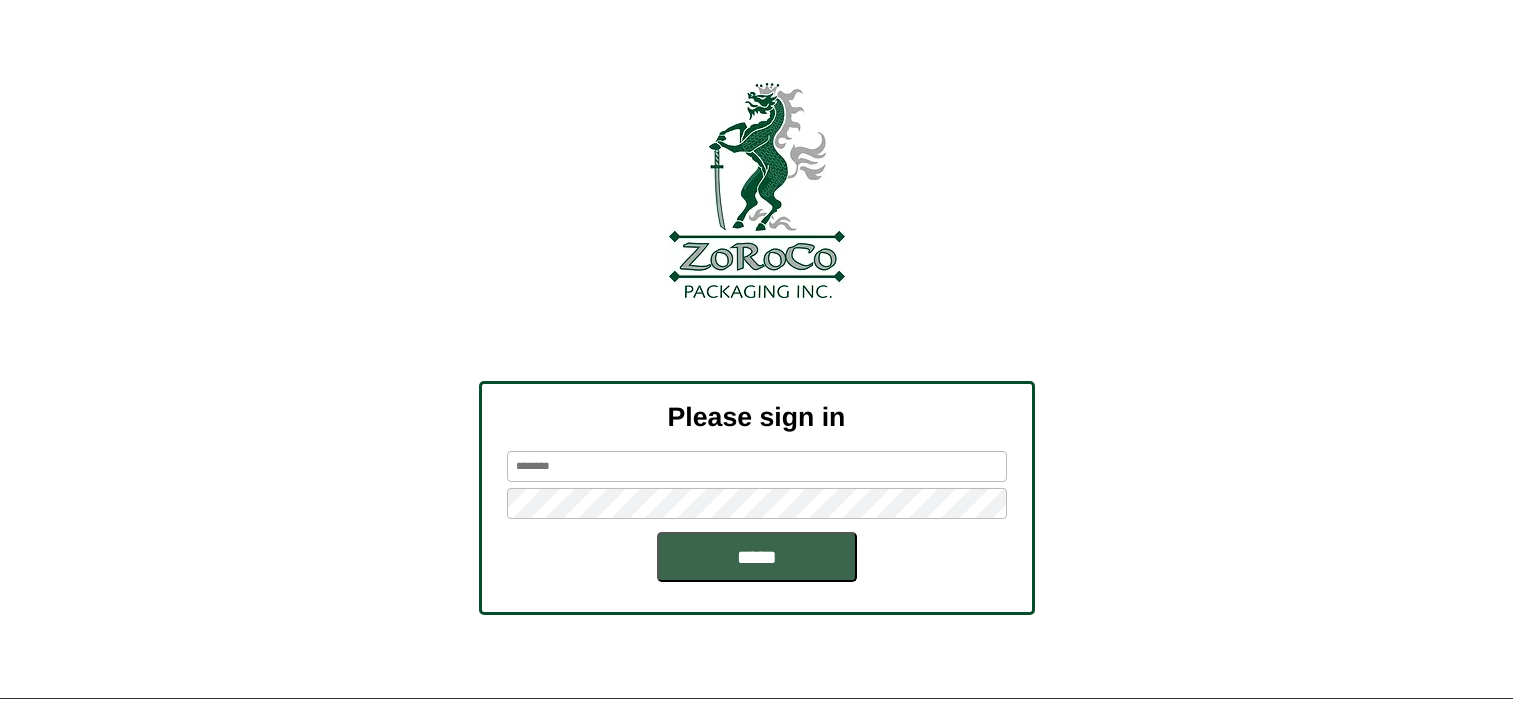 scroll, scrollTop: 0, scrollLeft: 0, axis: both 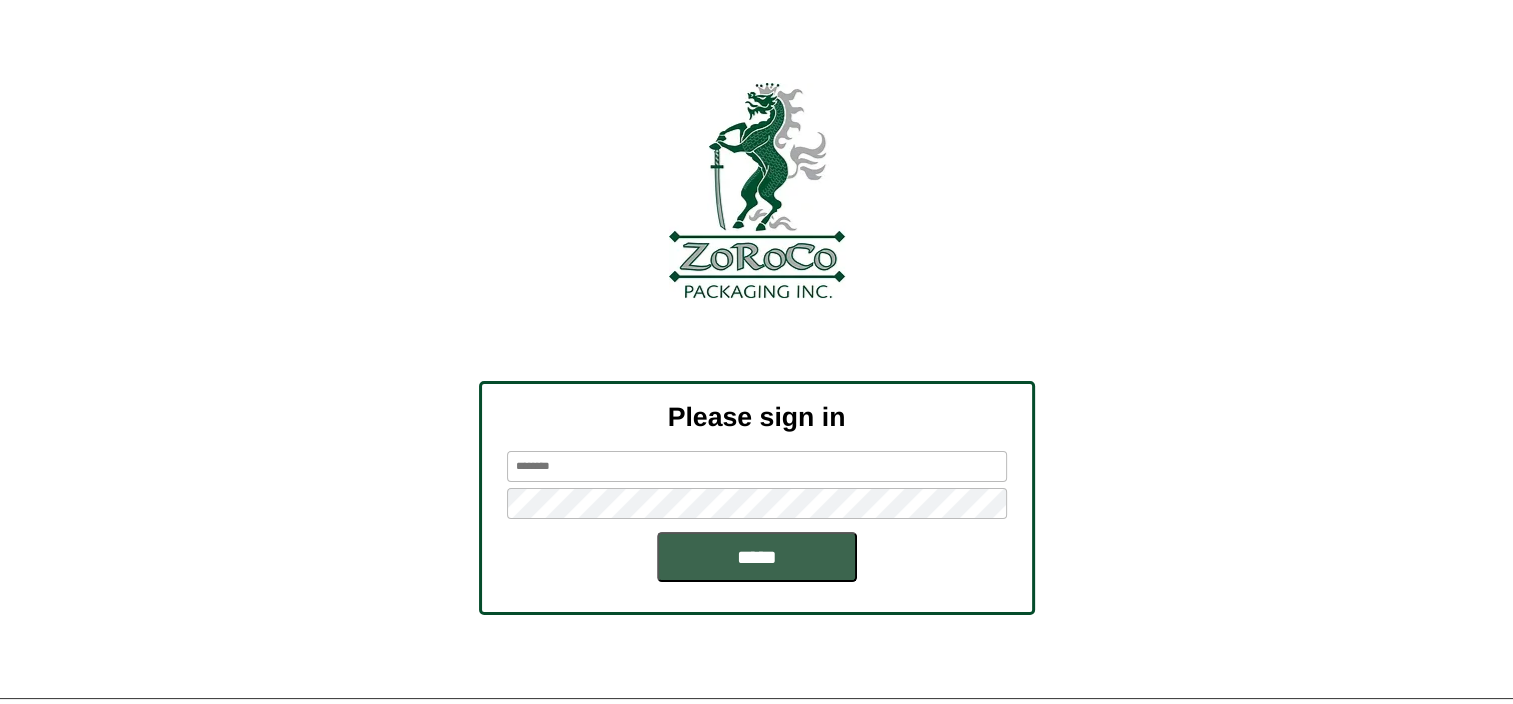 click at bounding box center [757, 466] 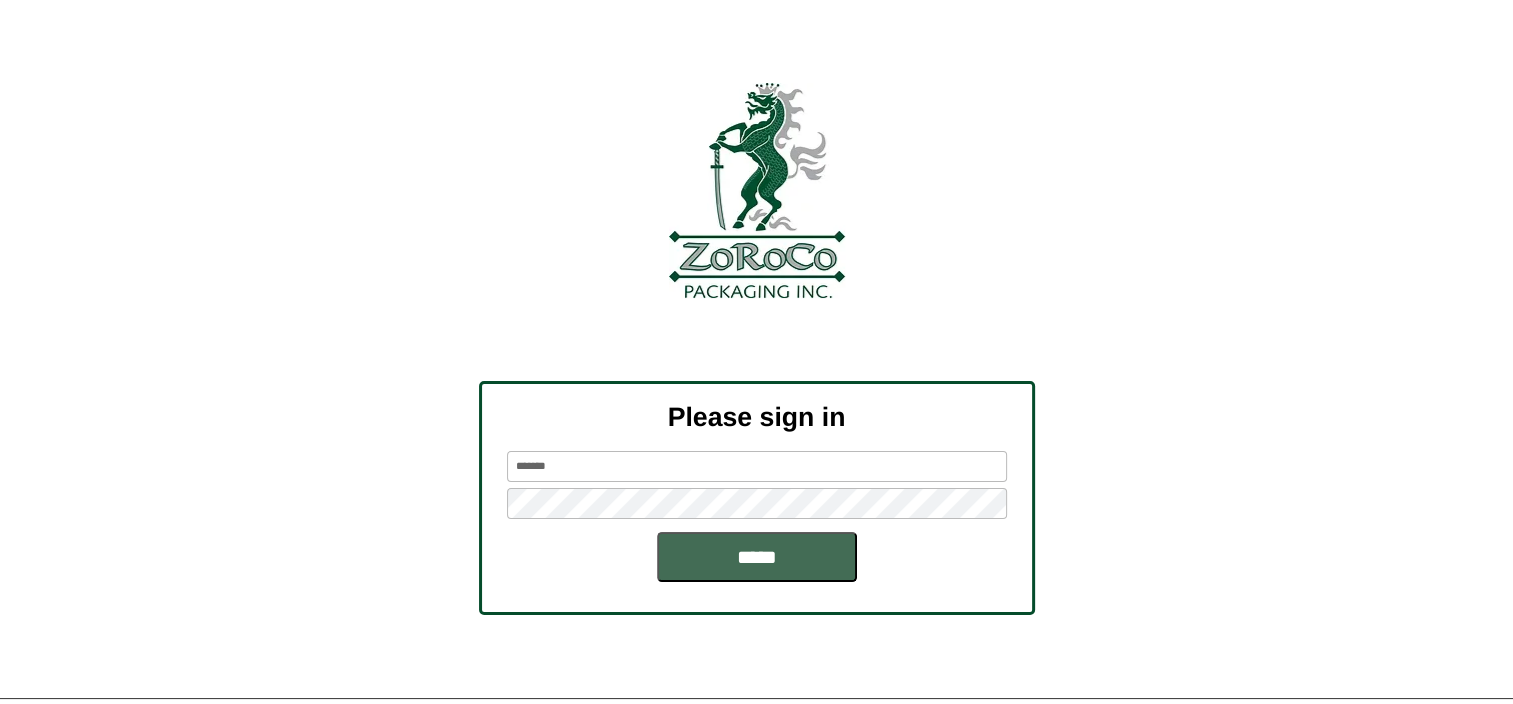 click on "*****" at bounding box center [757, 557] 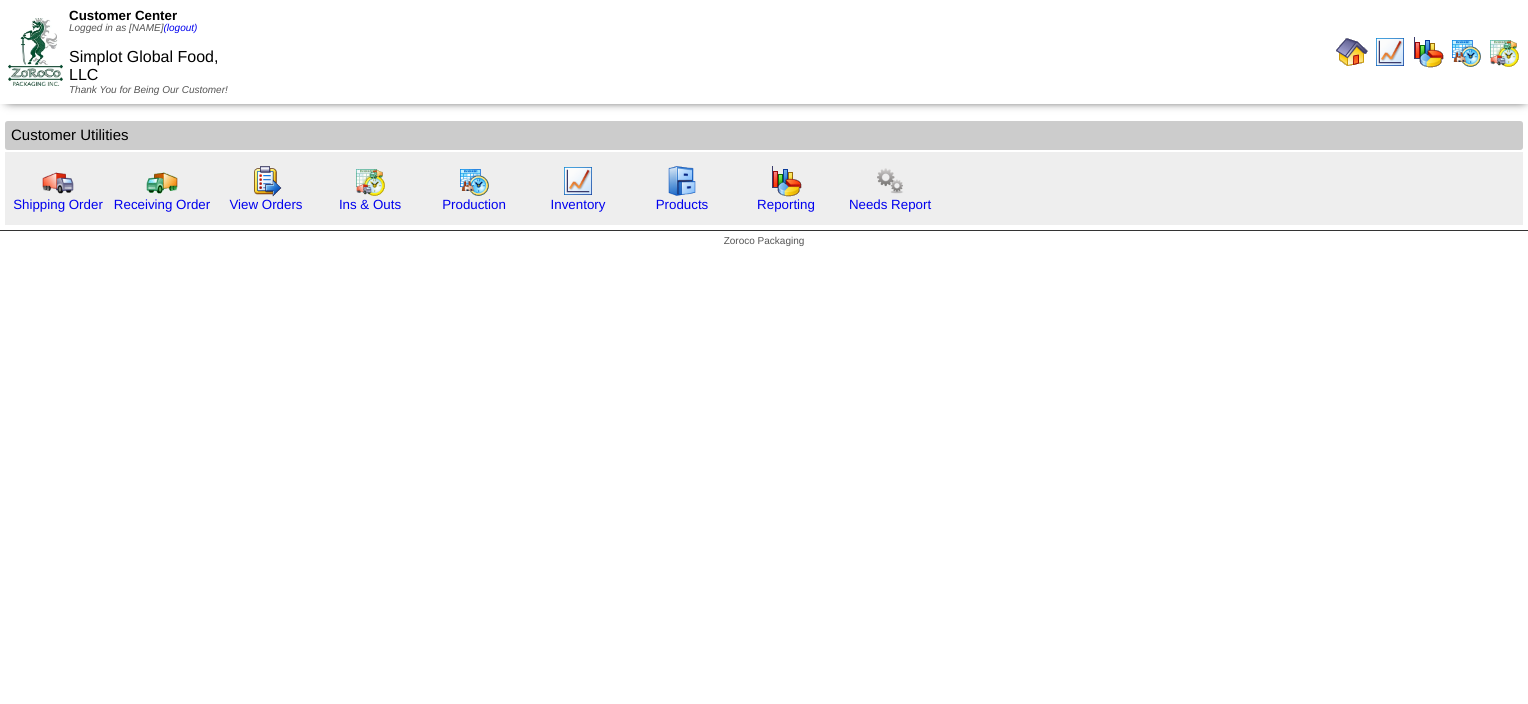 scroll, scrollTop: 0, scrollLeft: 0, axis: both 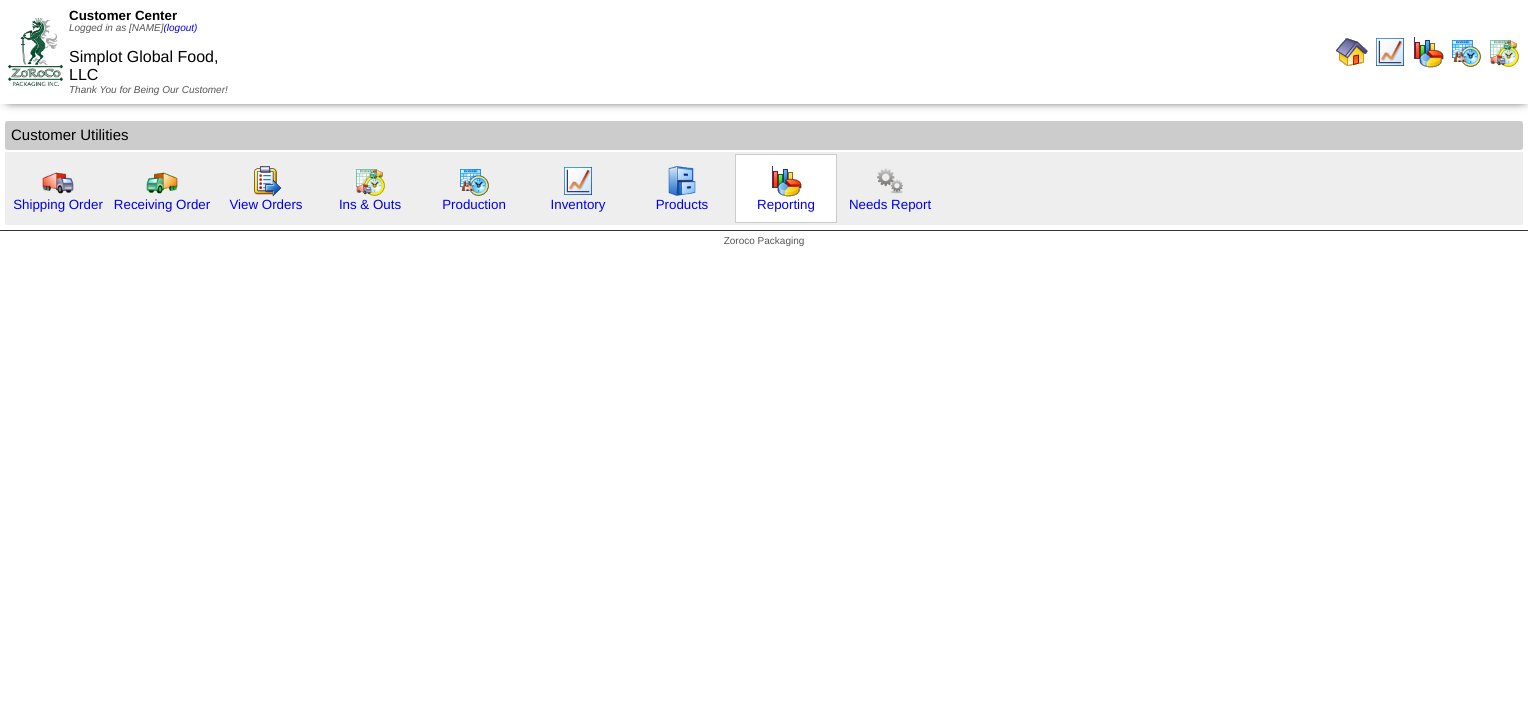click at bounding box center (786, 181) 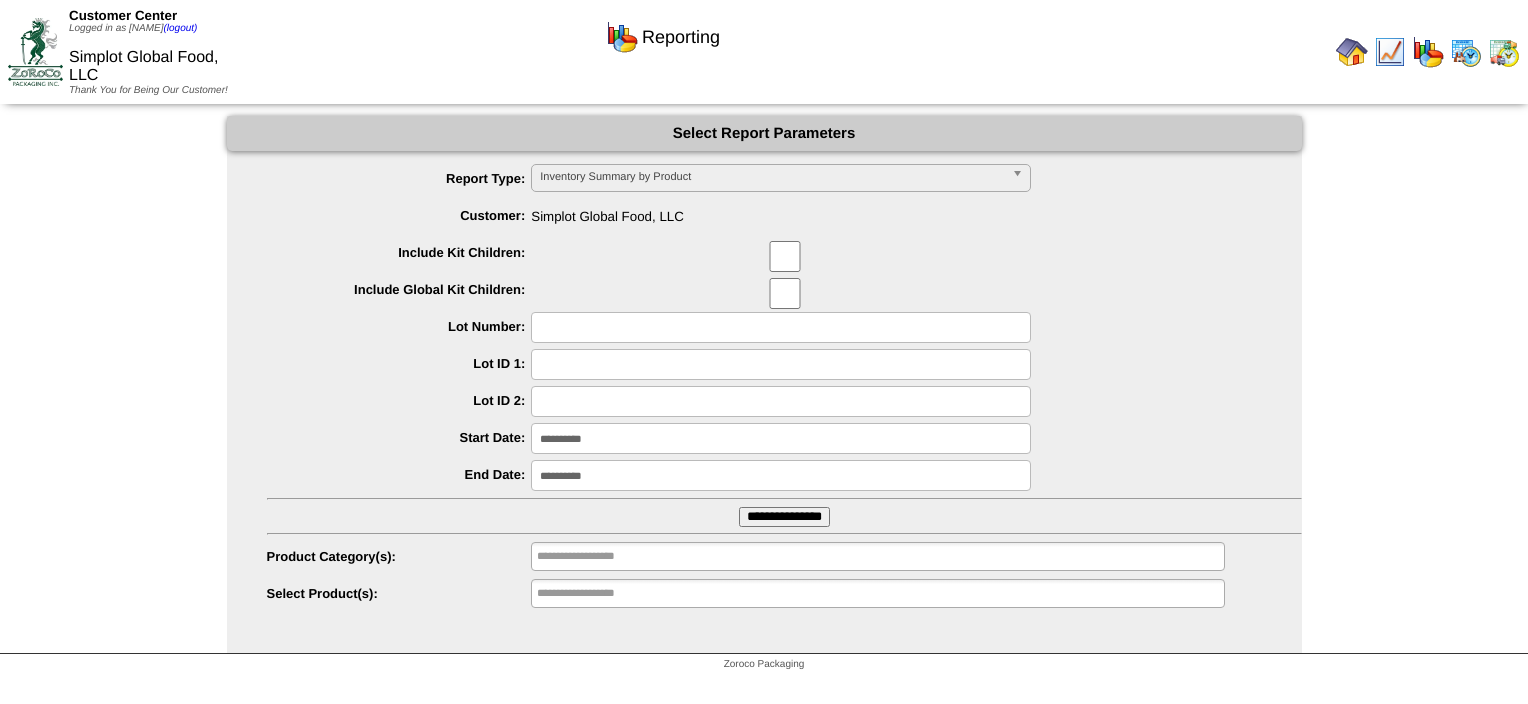scroll, scrollTop: 0, scrollLeft: 0, axis: both 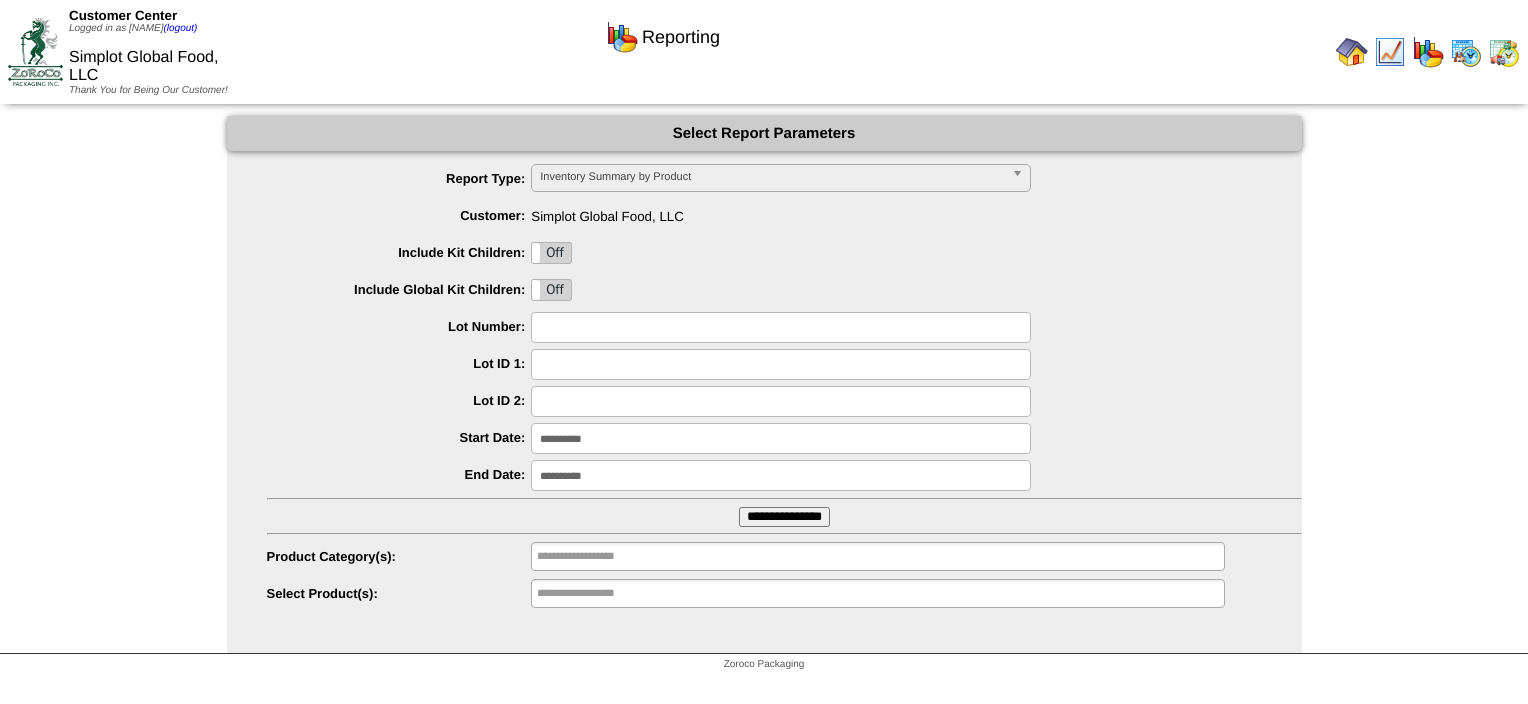 click on "Inventory Summary by Product" at bounding box center (772, 177) 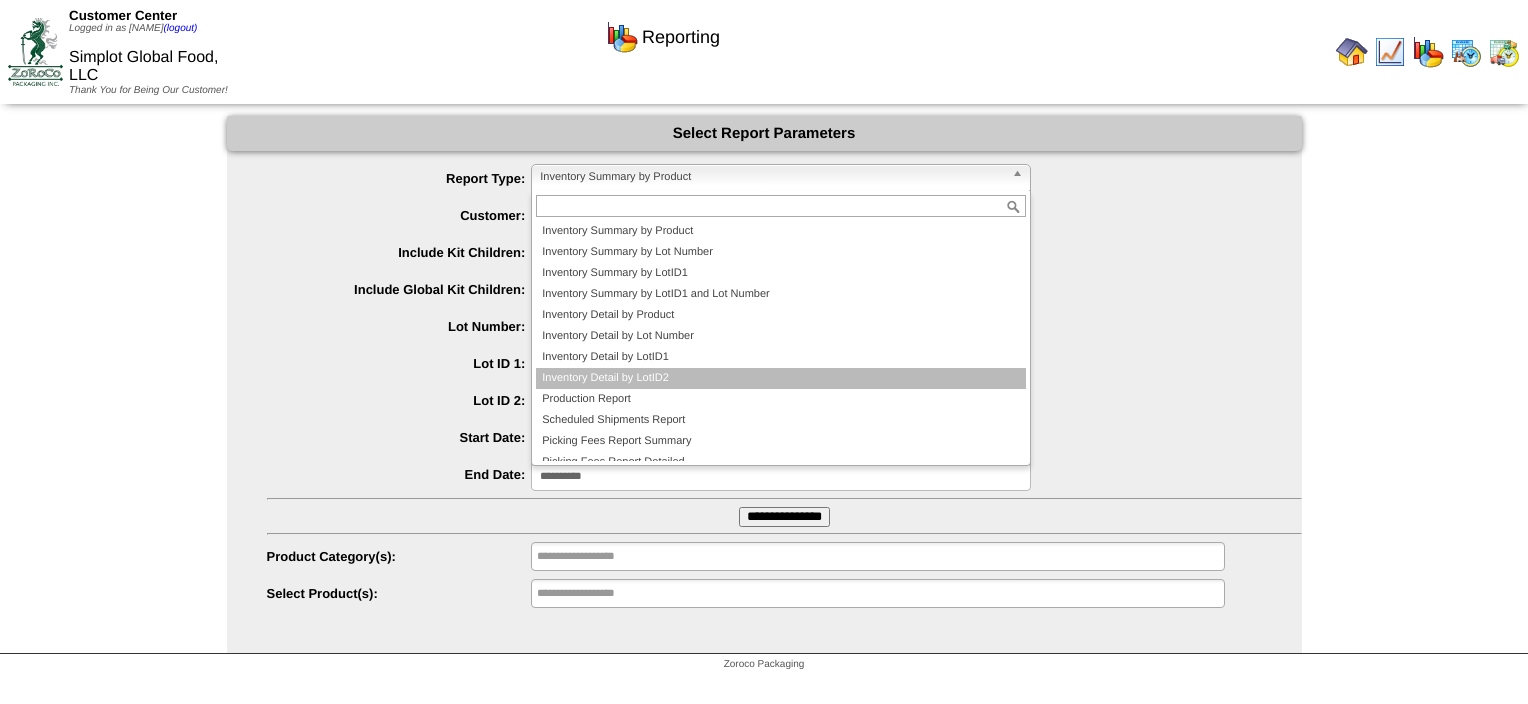 scroll, scrollTop: 32, scrollLeft: 0, axis: vertical 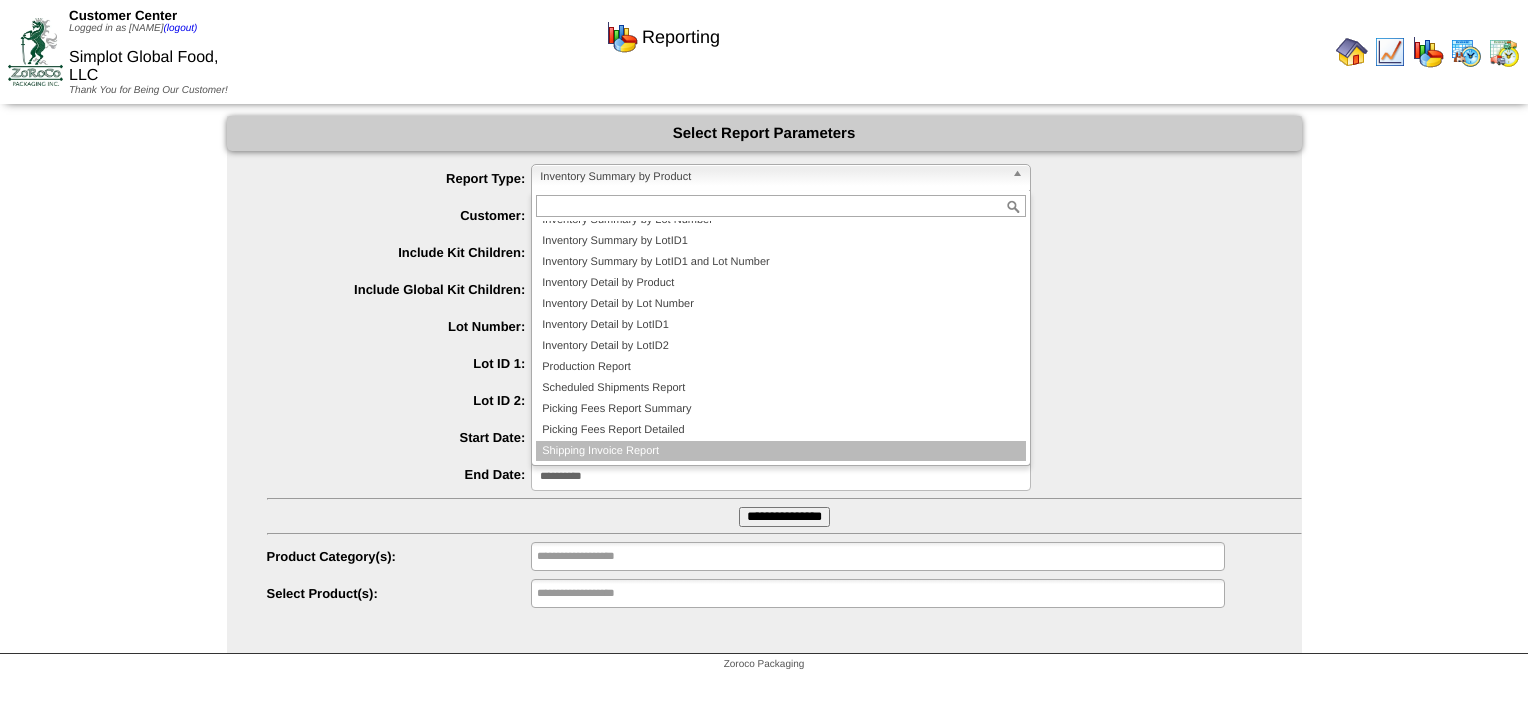 click on "Shipping Invoice Report" at bounding box center [781, 451] 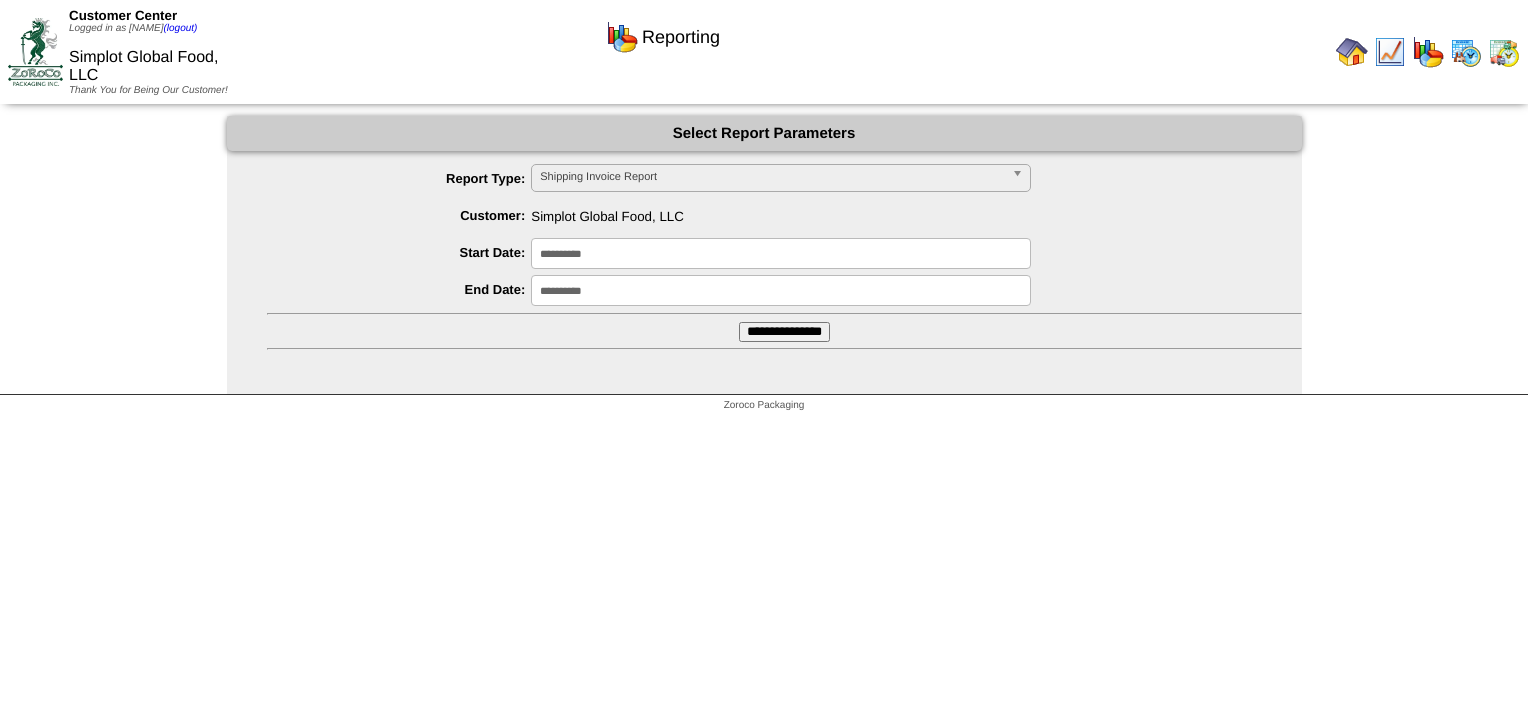 click at bounding box center [1352, 52] 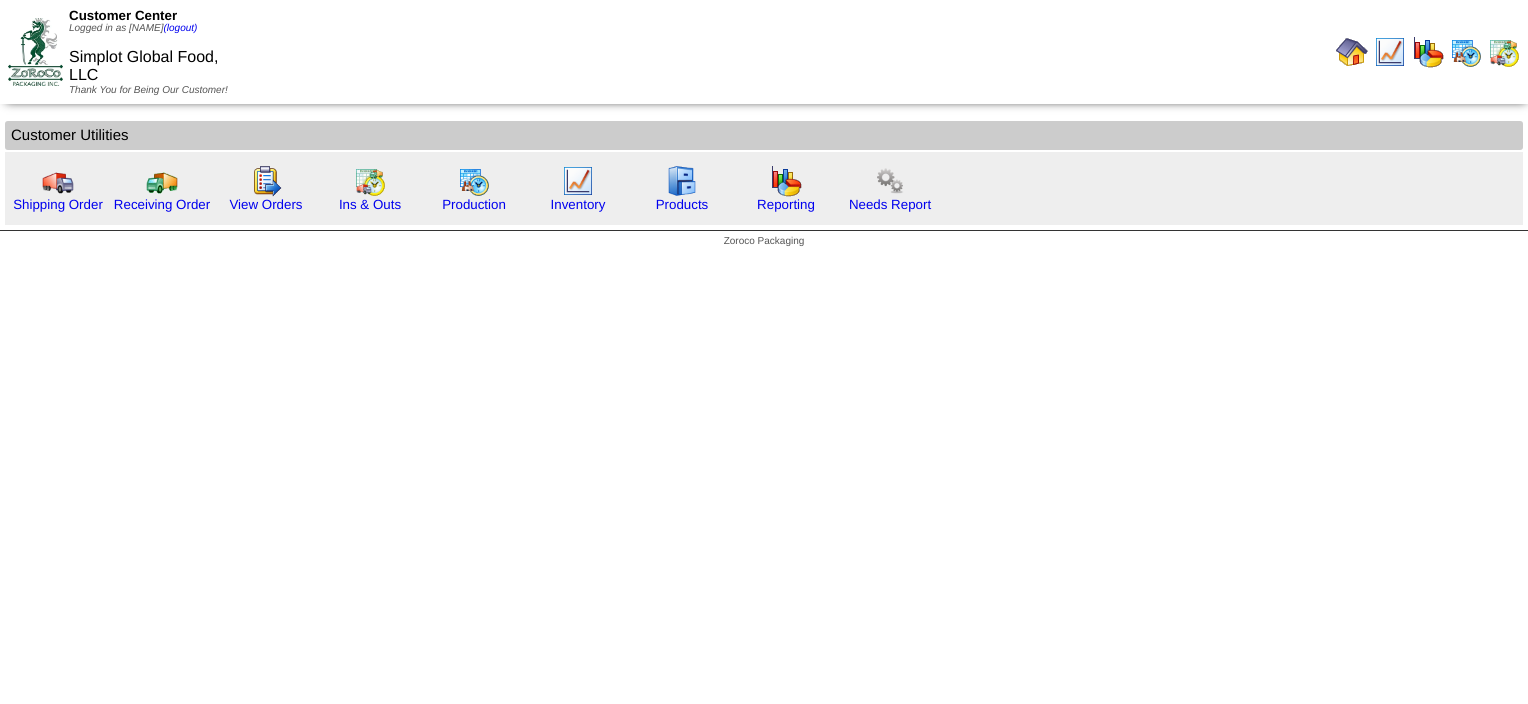 scroll, scrollTop: 0, scrollLeft: 0, axis: both 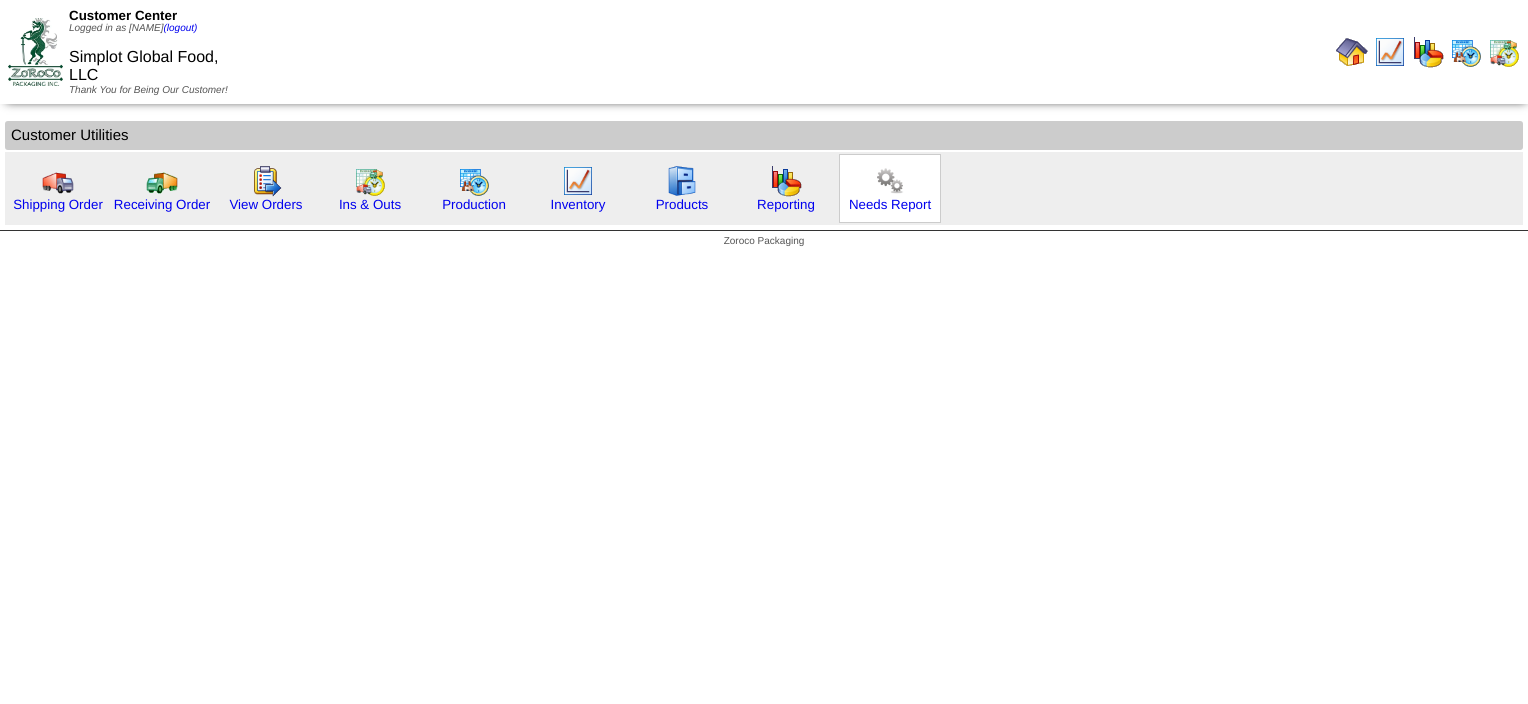 click at bounding box center [890, 181] 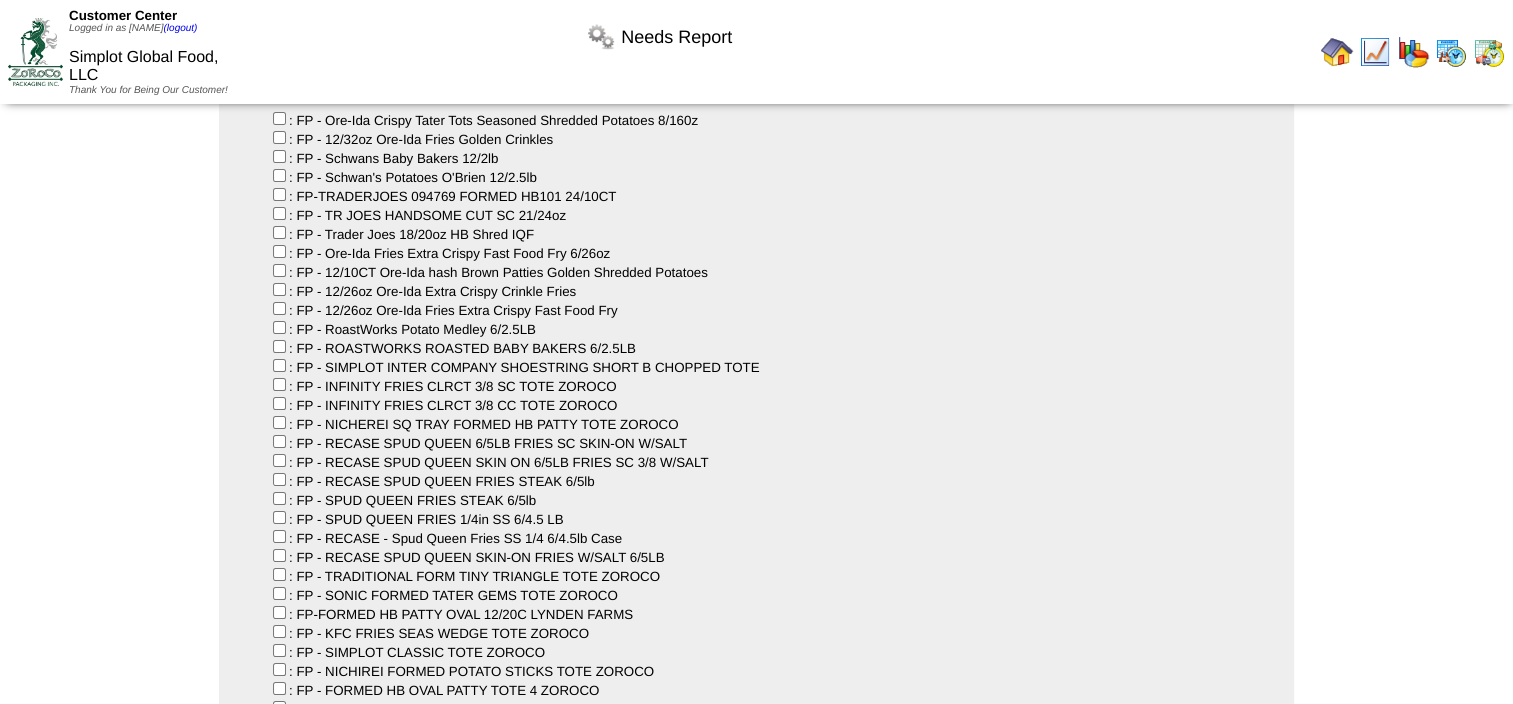 scroll, scrollTop: 0, scrollLeft: 0, axis: both 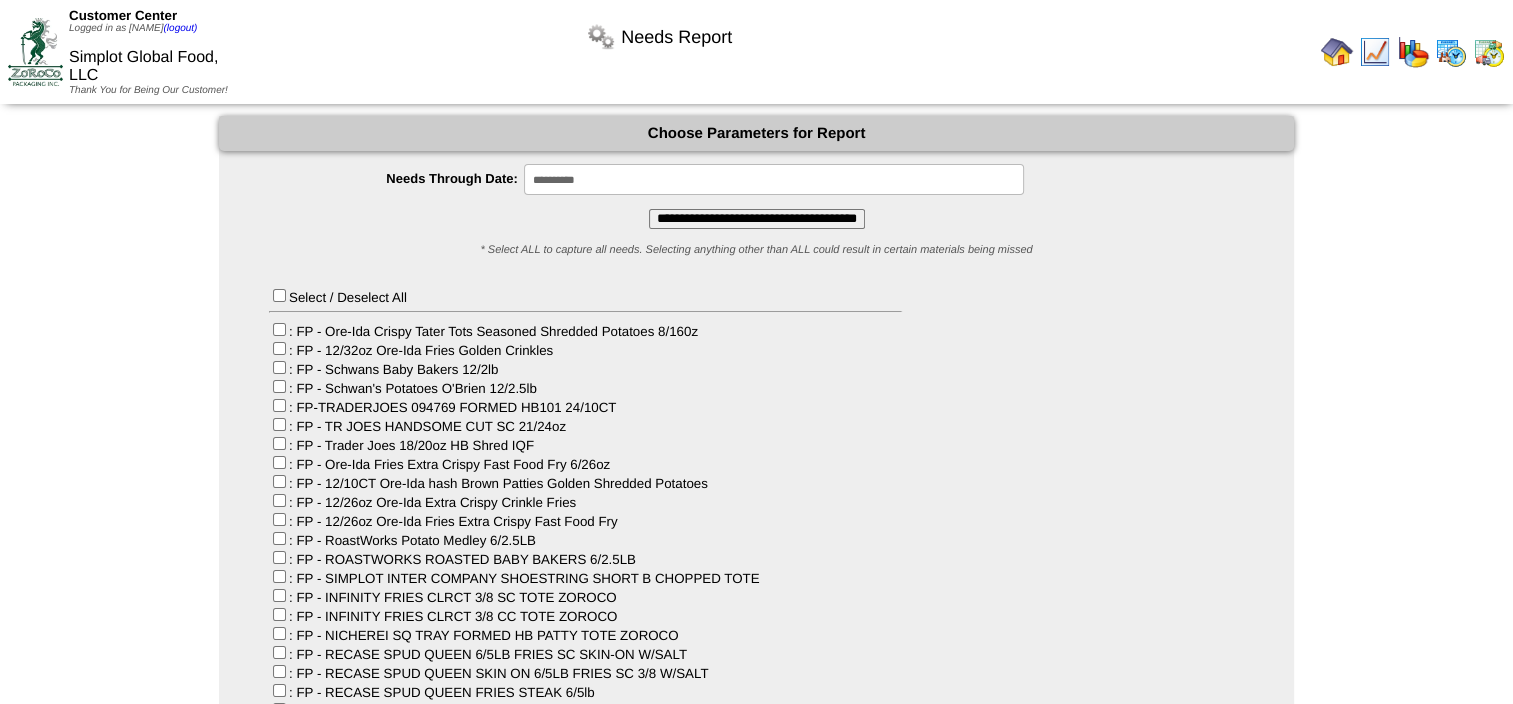 click at bounding box center [1489, 52] 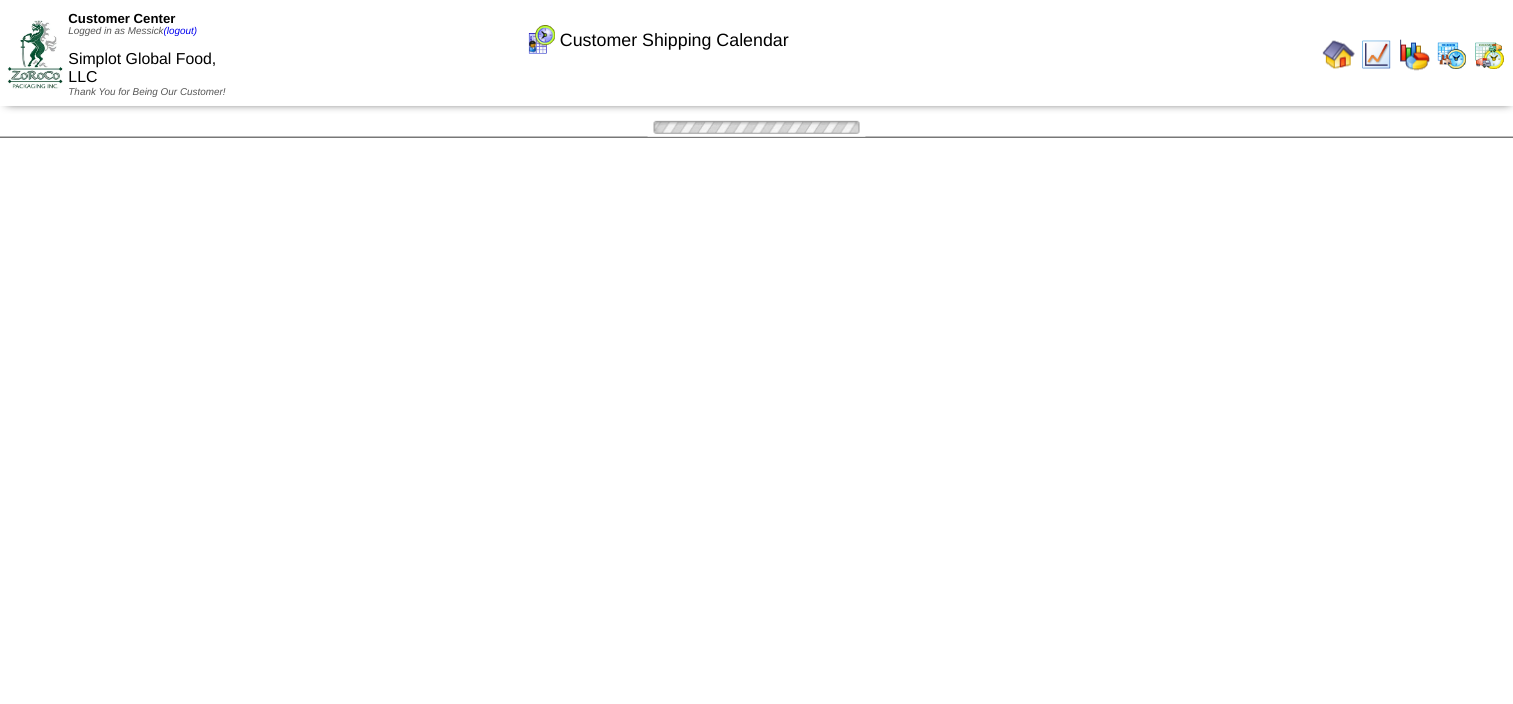 scroll, scrollTop: 0, scrollLeft: 0, axis: both 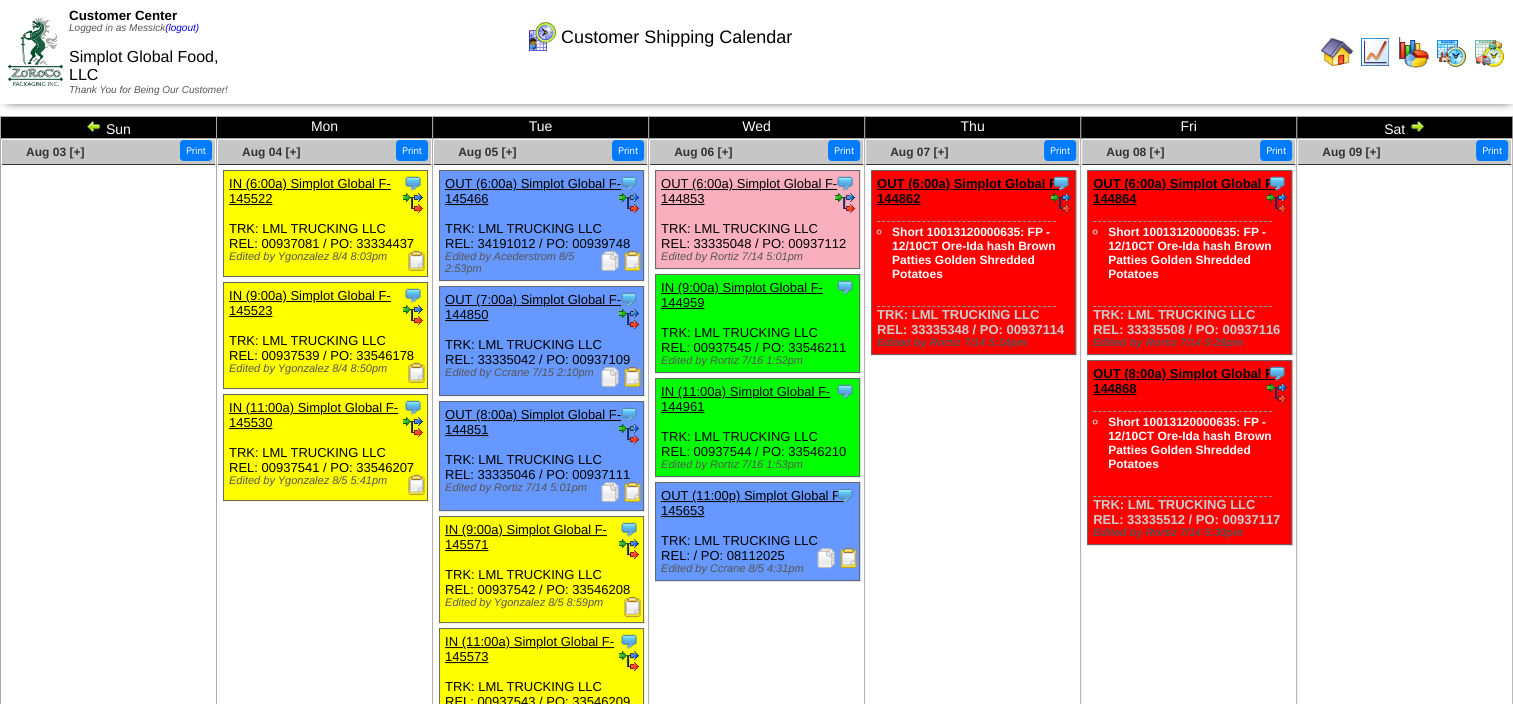click at bounding box center (1337, 52) 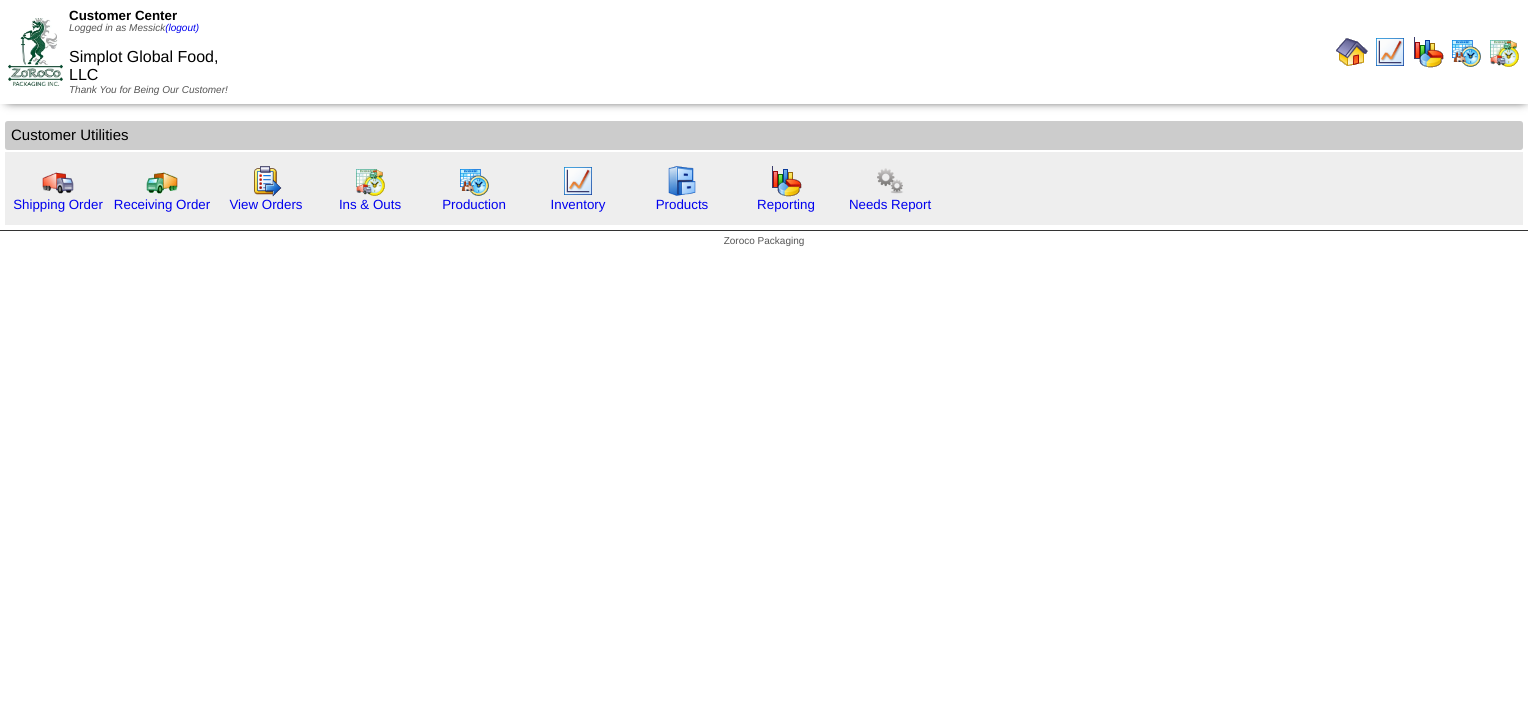 scroll, scrollTop: 0, scrollLeft: 0, axis: both 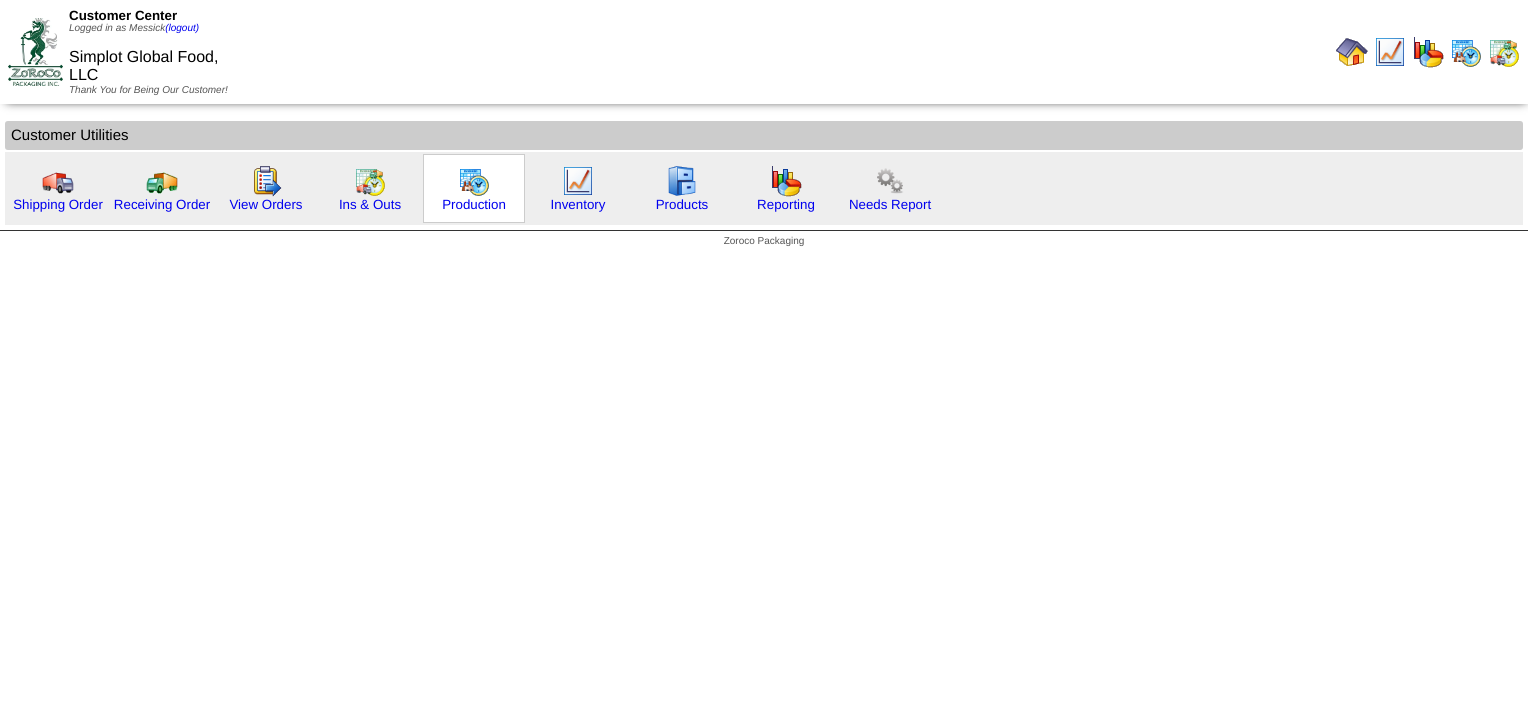 click at bounding box center [474, 181] 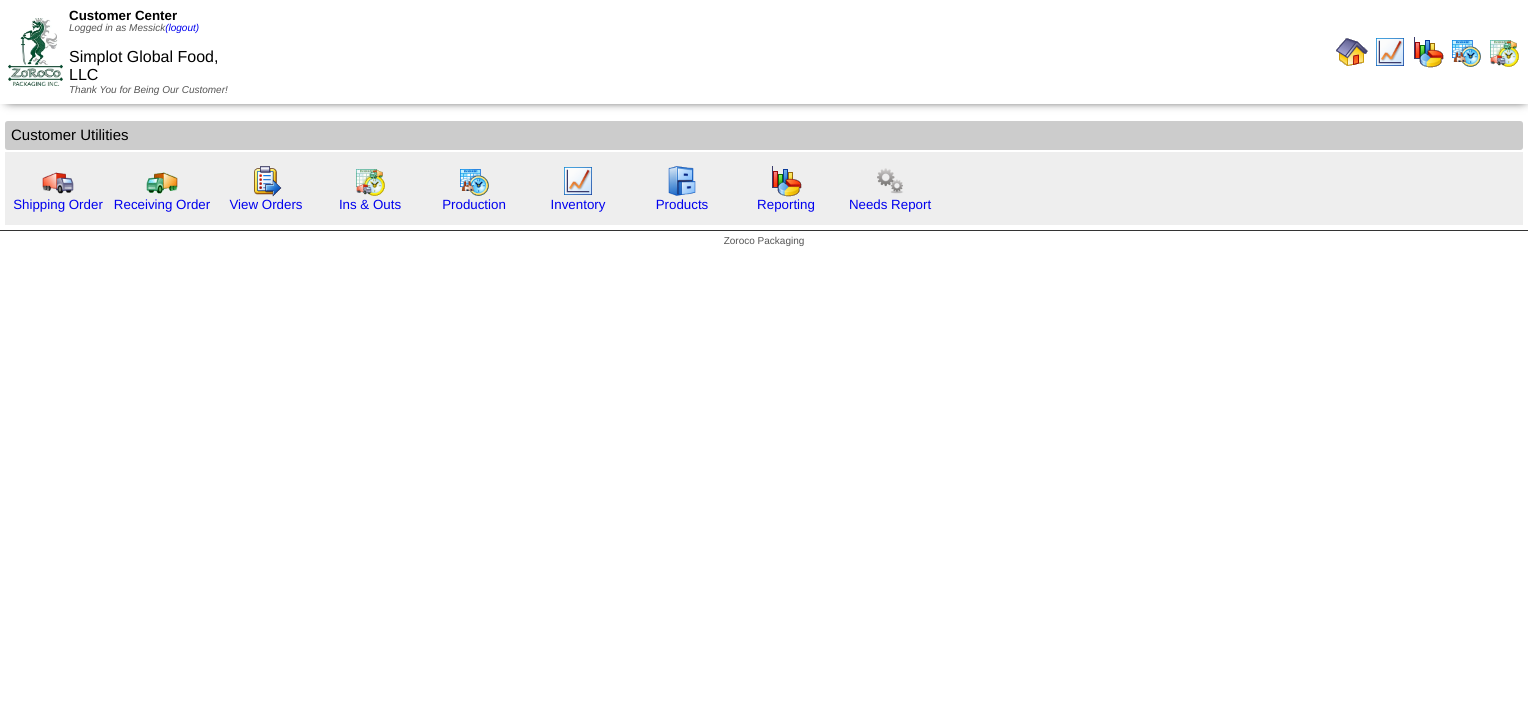 scroll, scrollTop: 0, scrollLeft: 0, axis: both 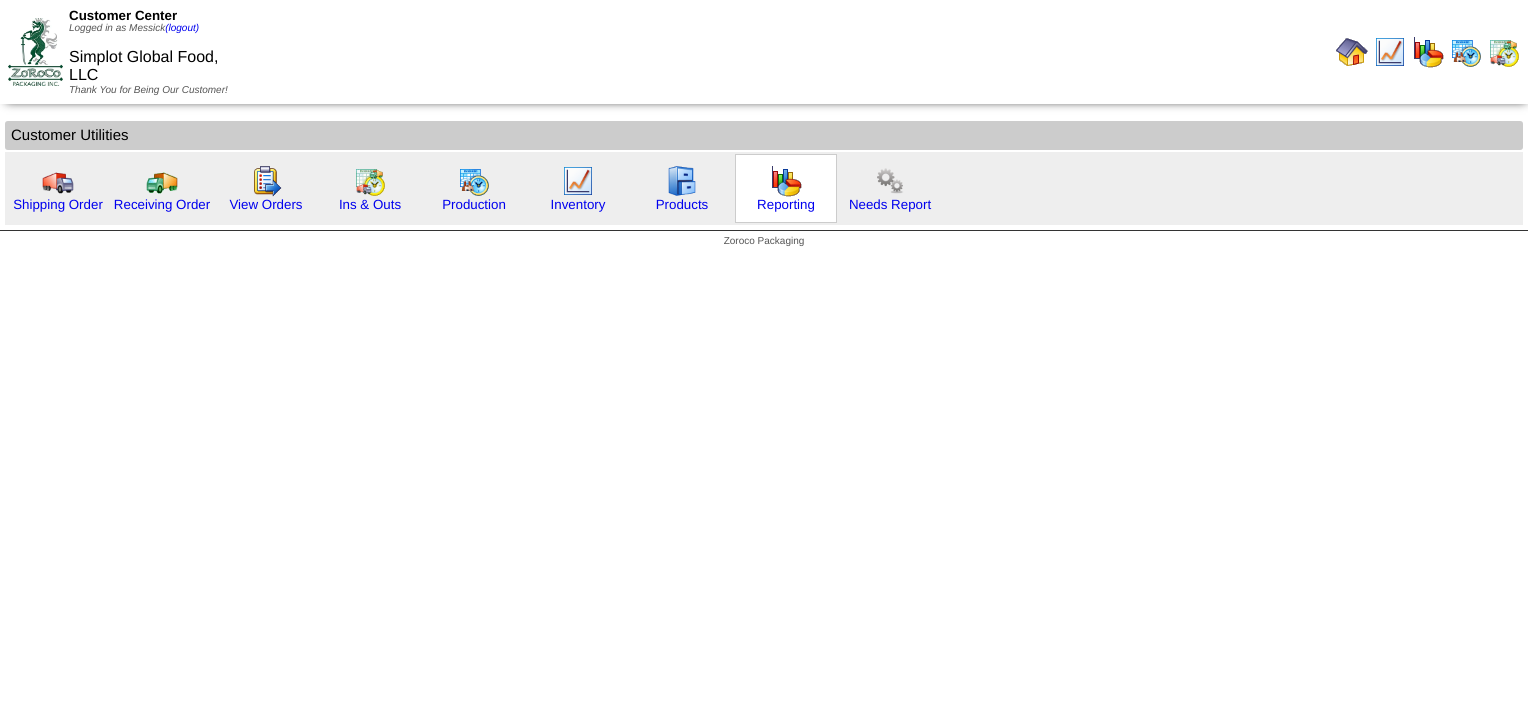 click at bounding box center (786, 181) 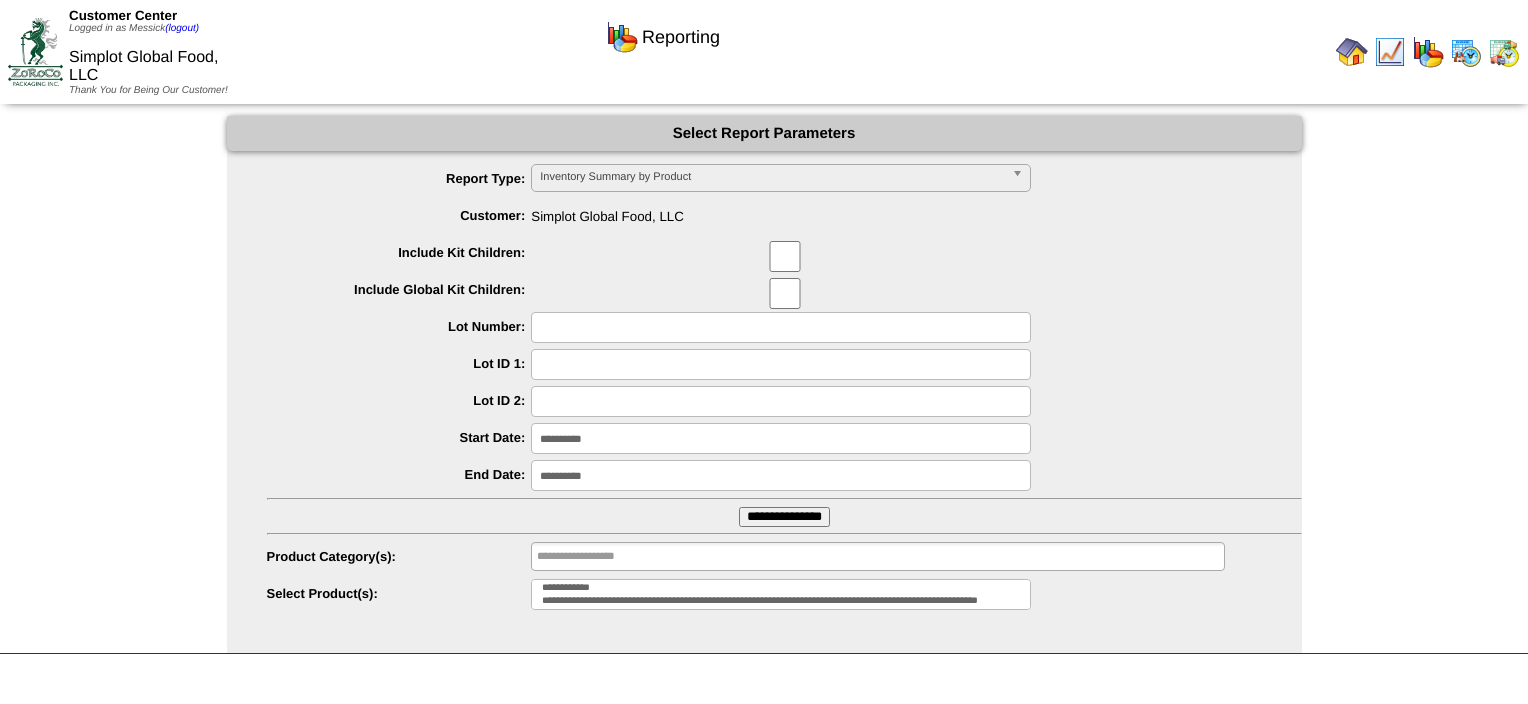 scroll, scrollTop: 0, scrollLeft: 0, axis: both 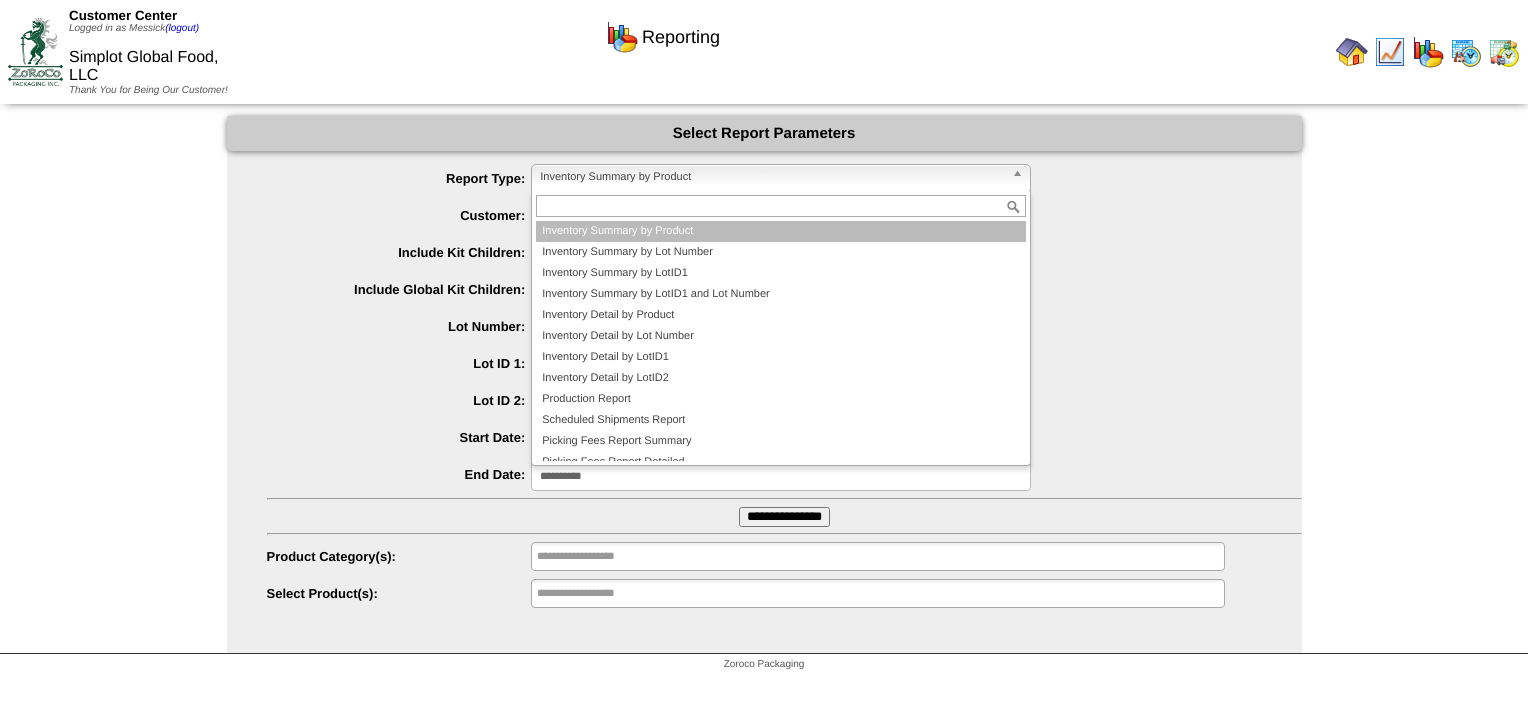 click on "Inventory Summary by Product" at bounding box center (772, 177) 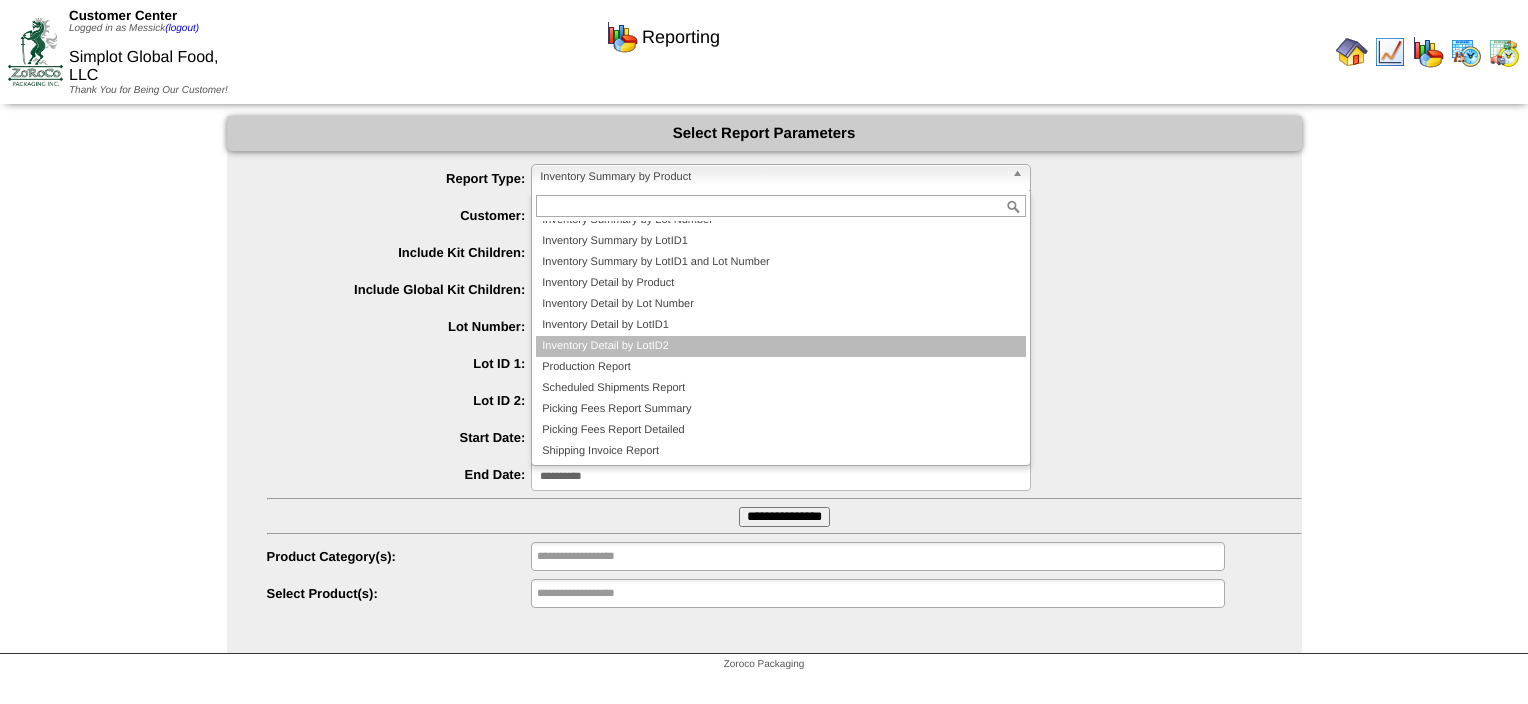 scroll, scrollTop: 0, scrollLeft: 0, axis: both 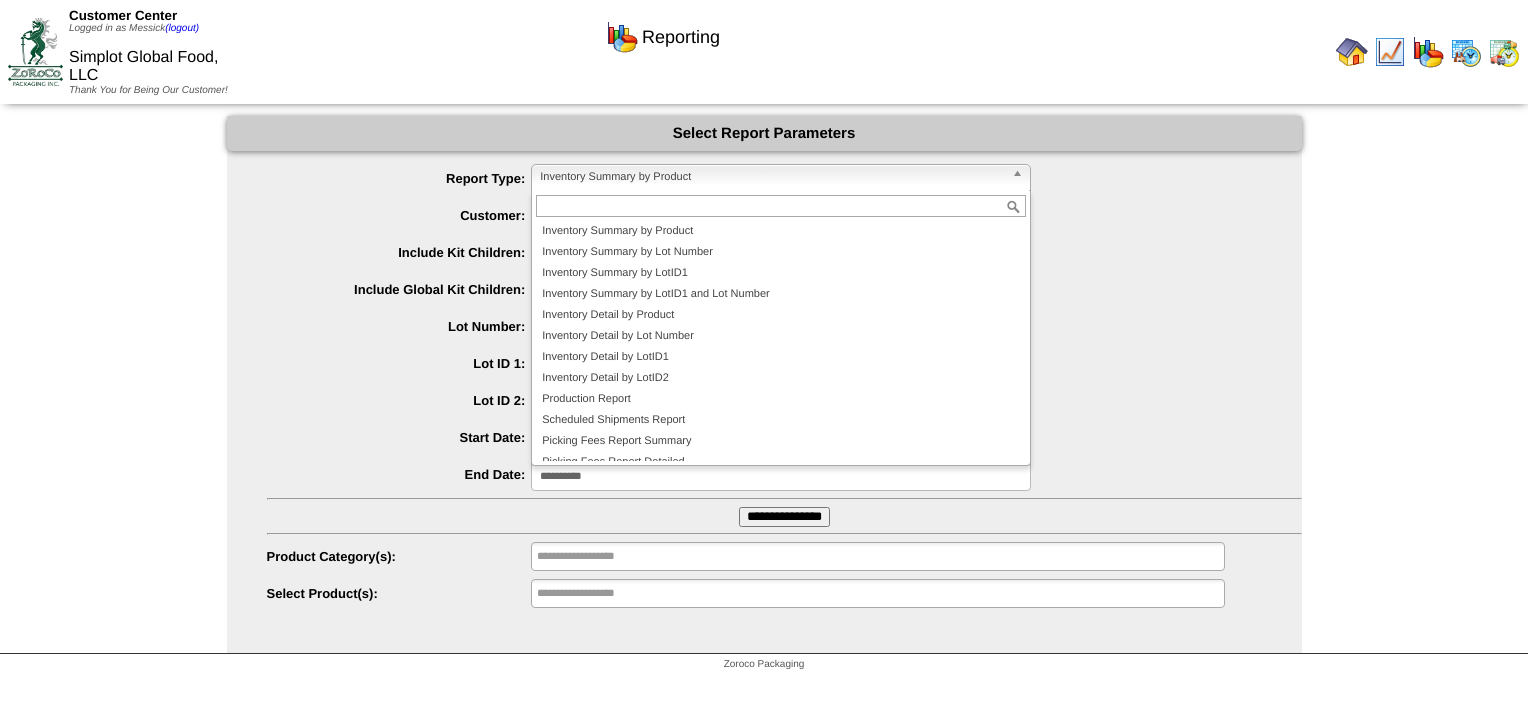 click on "**********" at bounding box center [764, 387] 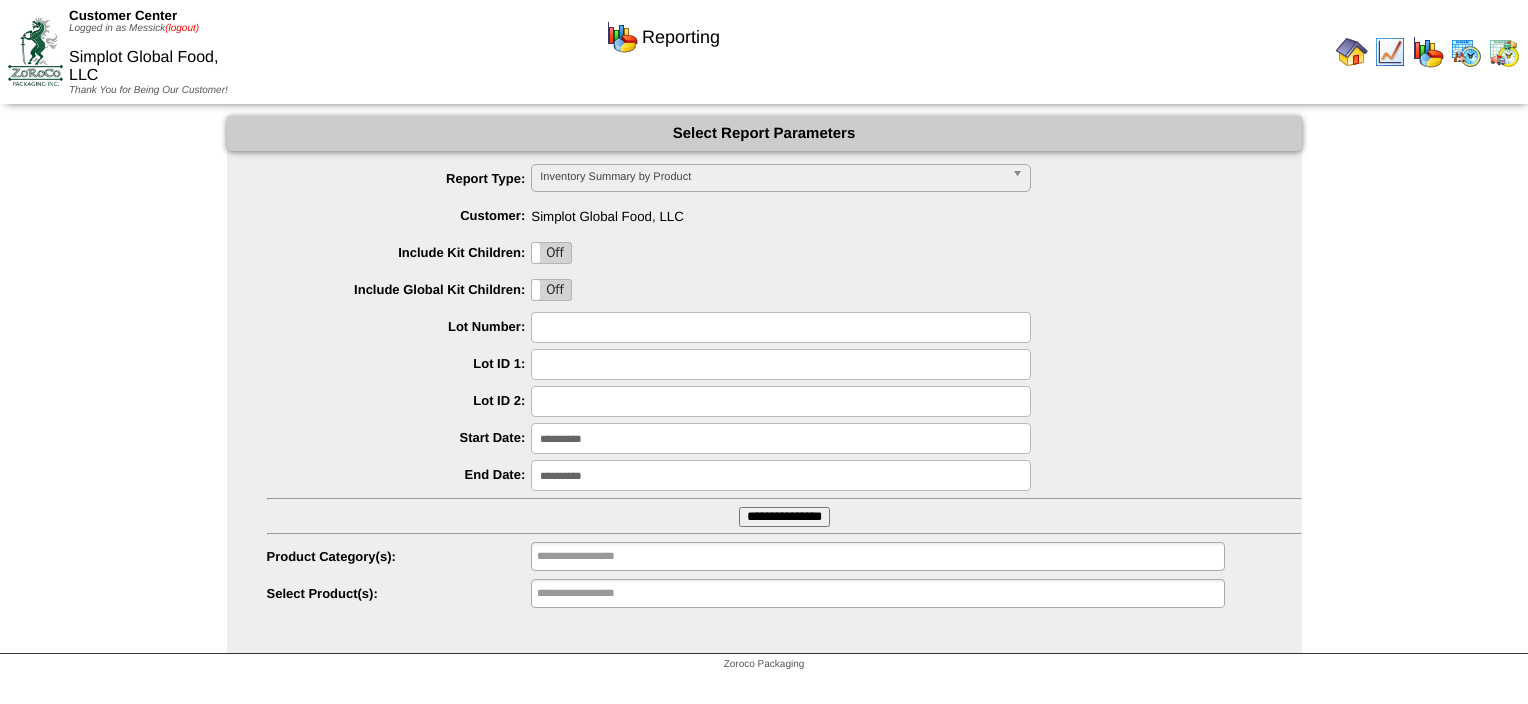 click on "(logout)" at bounding box center (182, 28) 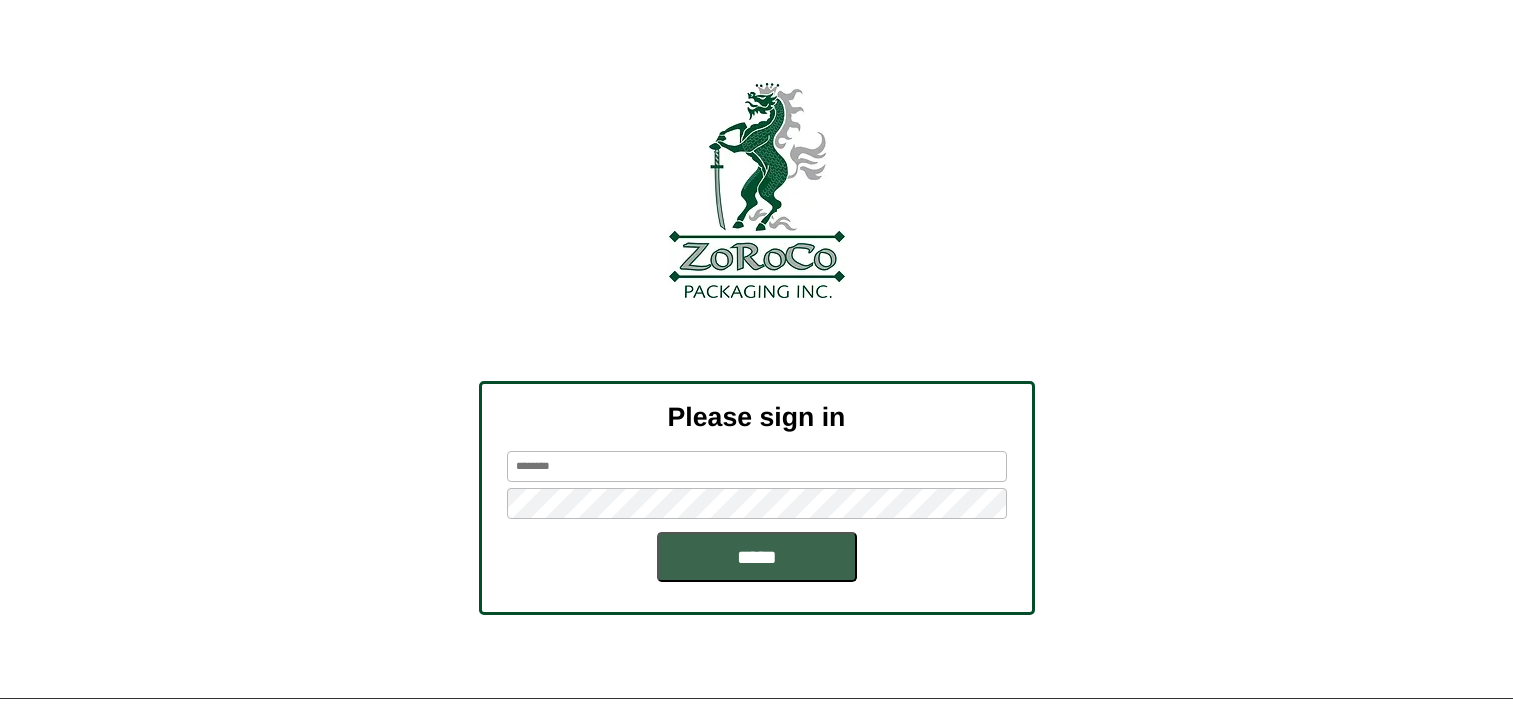 scroll, scrollTop: 0, scrollLeft: 0, axis: both 